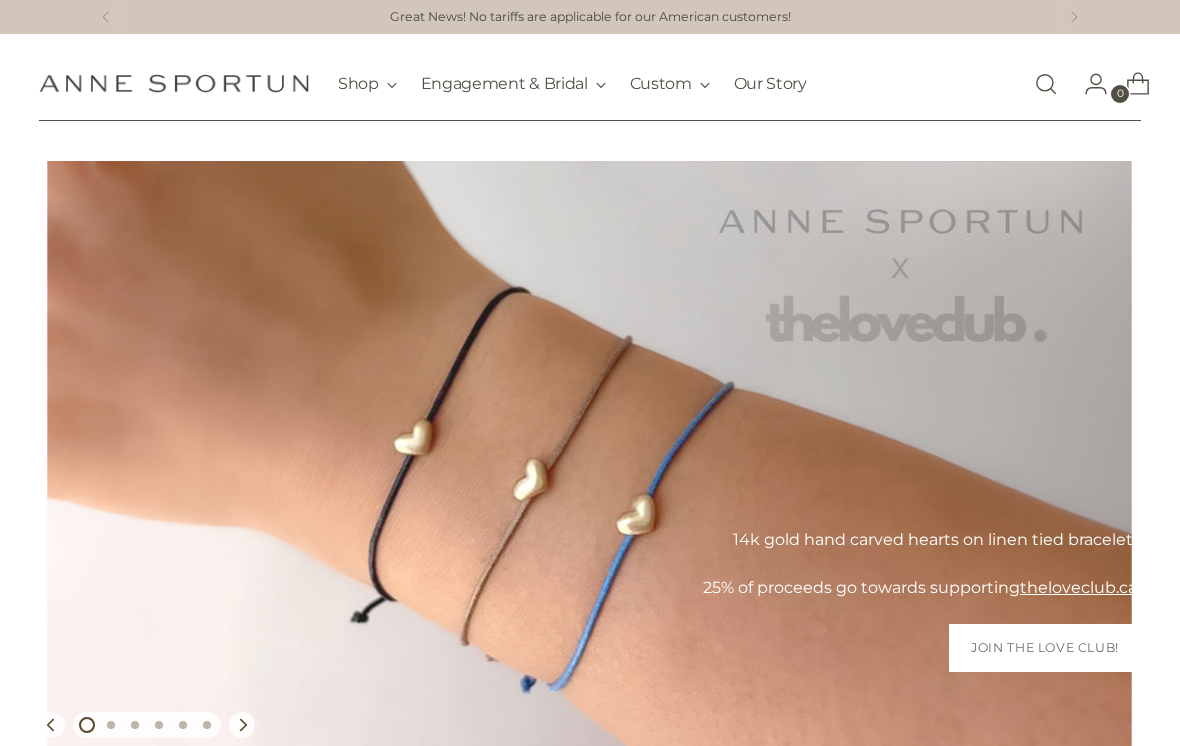 scroll, scrollTop: 0, scrollLeft: 0, axis: both 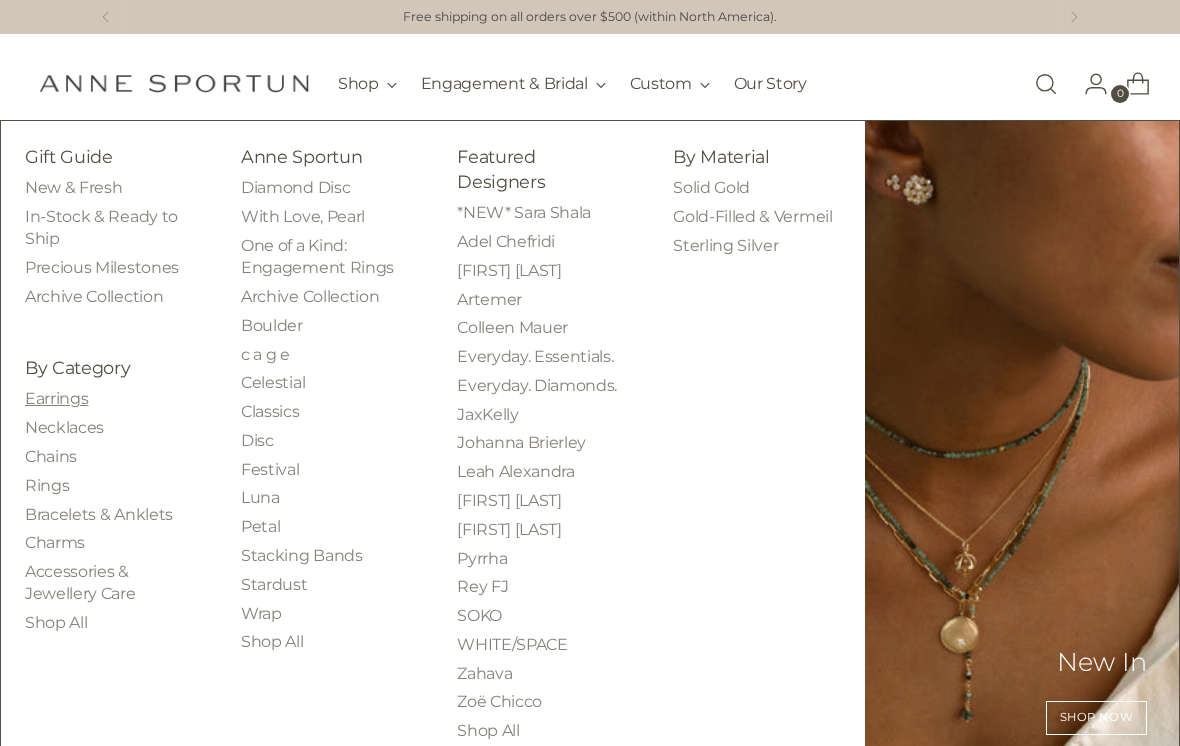 click on "Earrings" at bounding box center (56, 398) 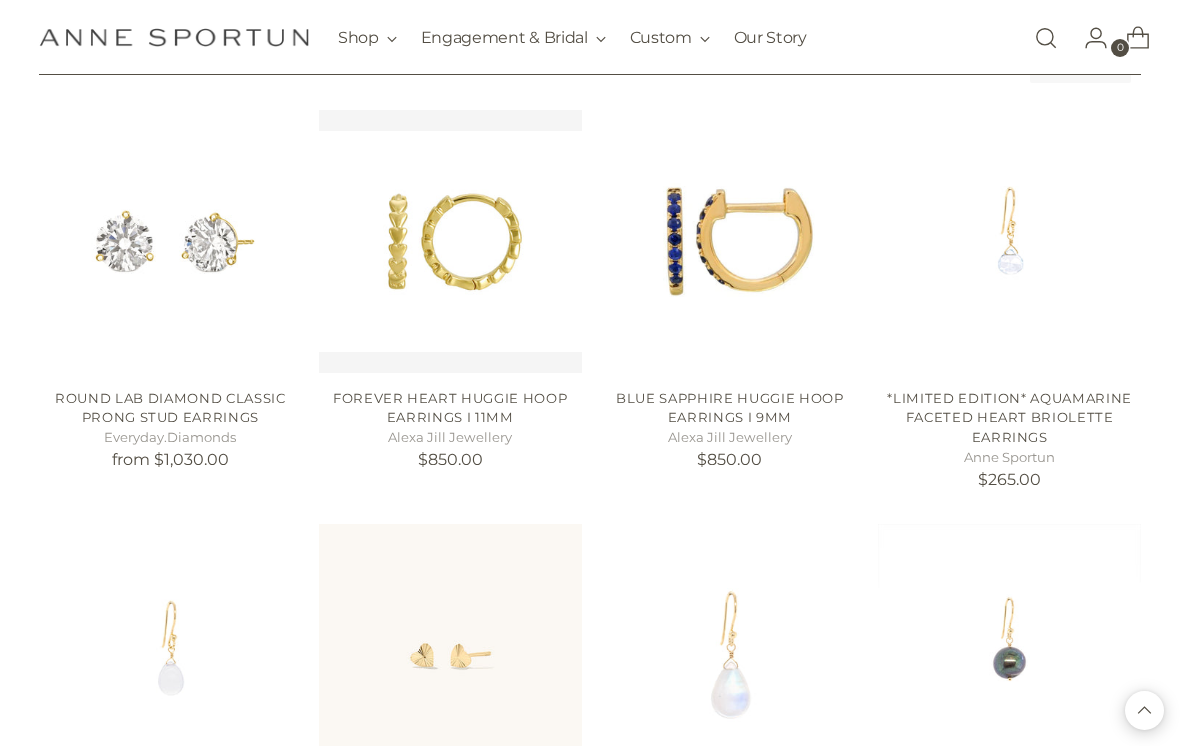 scroll, scrollTop: 364, scrollLeft: 0, axis: vertical 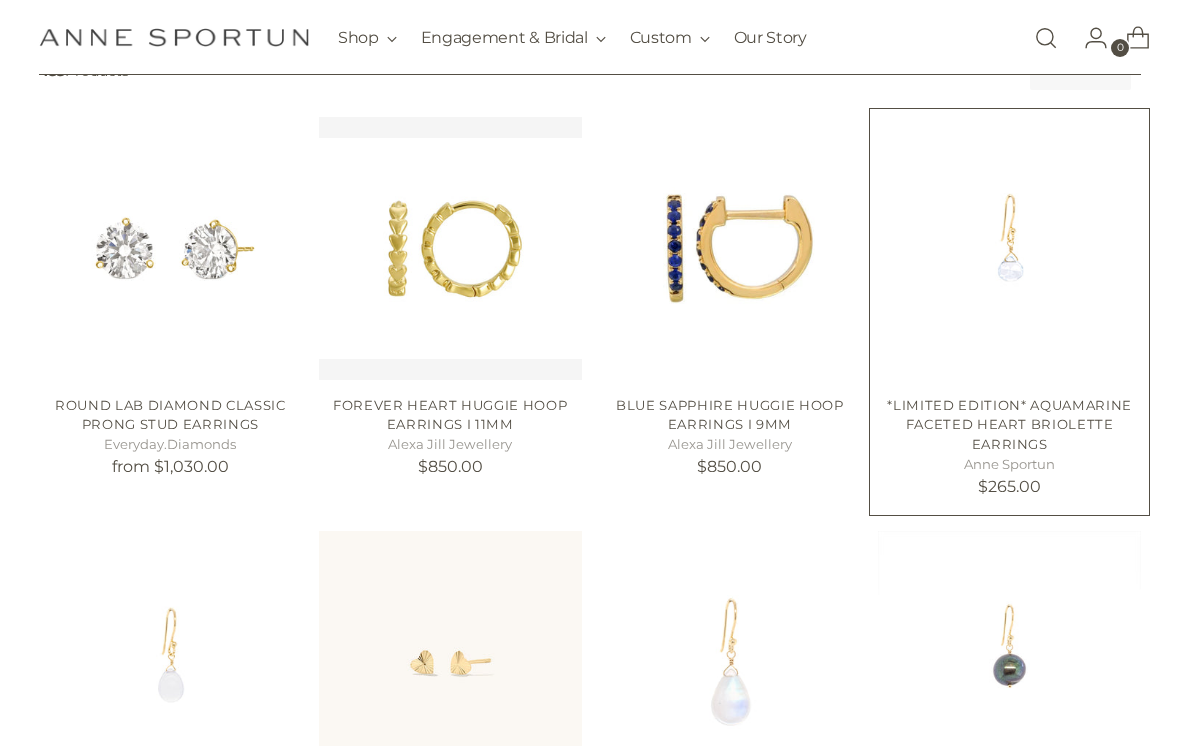 click at bounding box center [1009, 248] 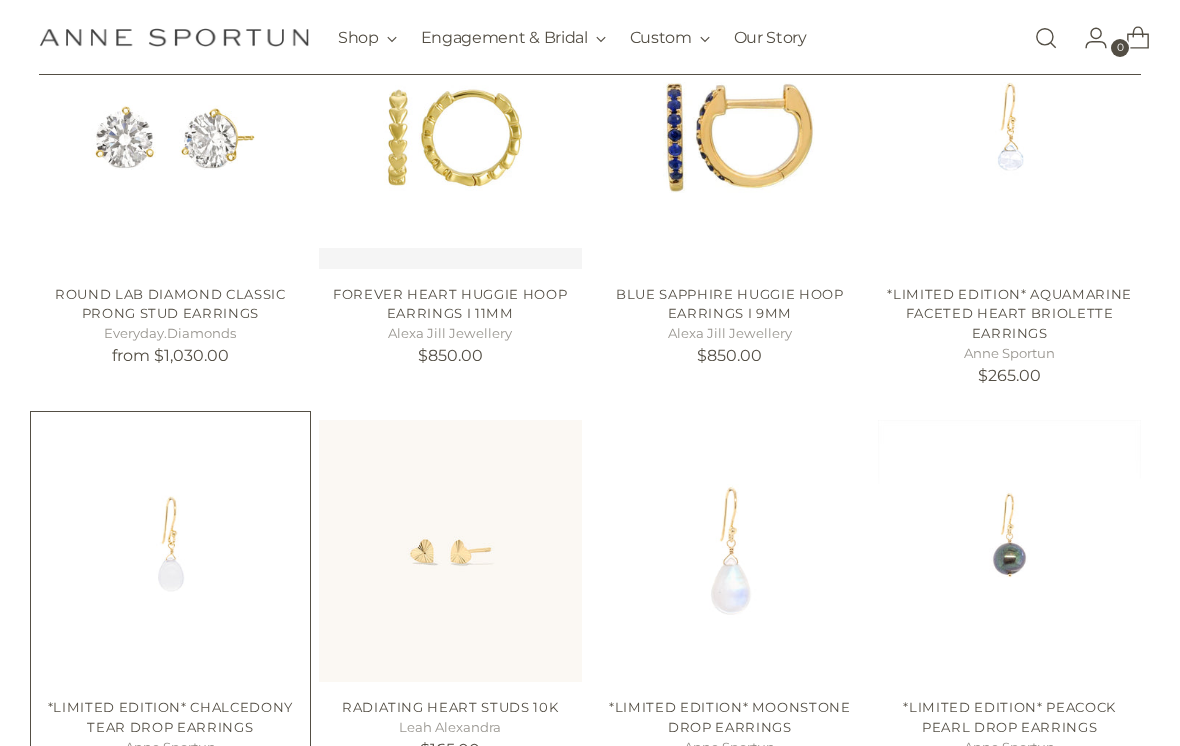 scroll, scrollTop: 475, scrollLeft: 0, axis: vertical 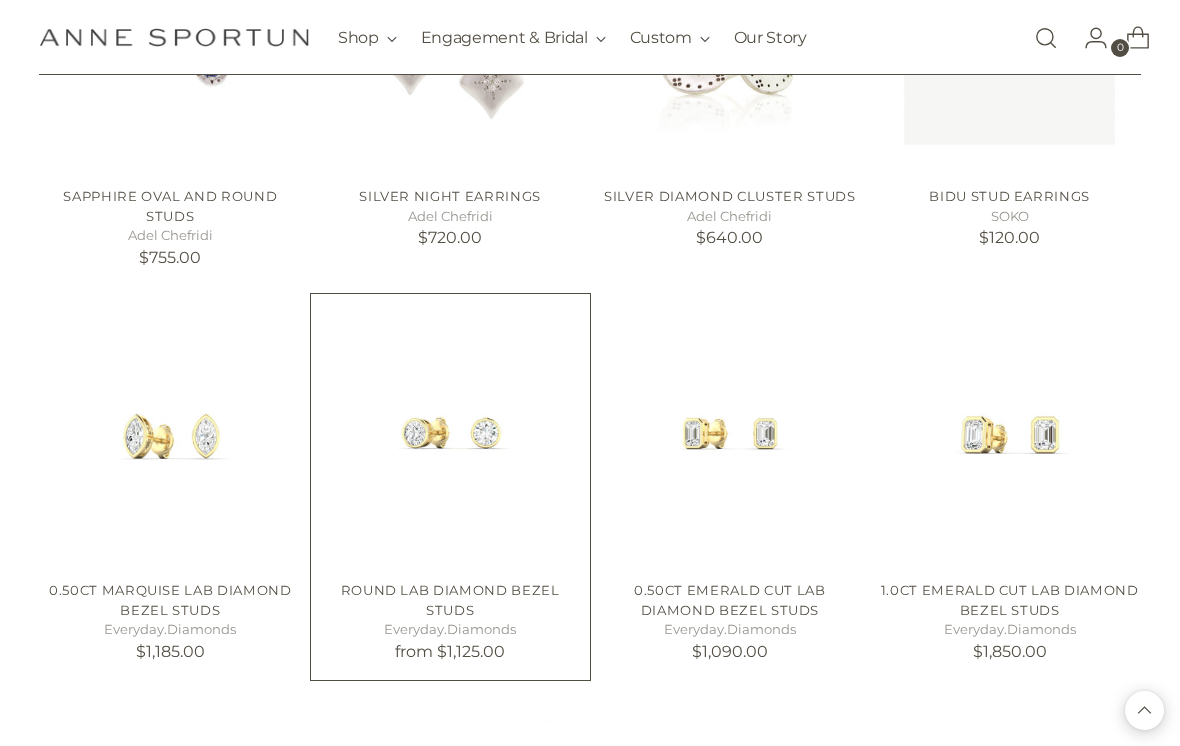 click on "Round Lab Diamond Bezel Studs" at bounding box center [450, 600] 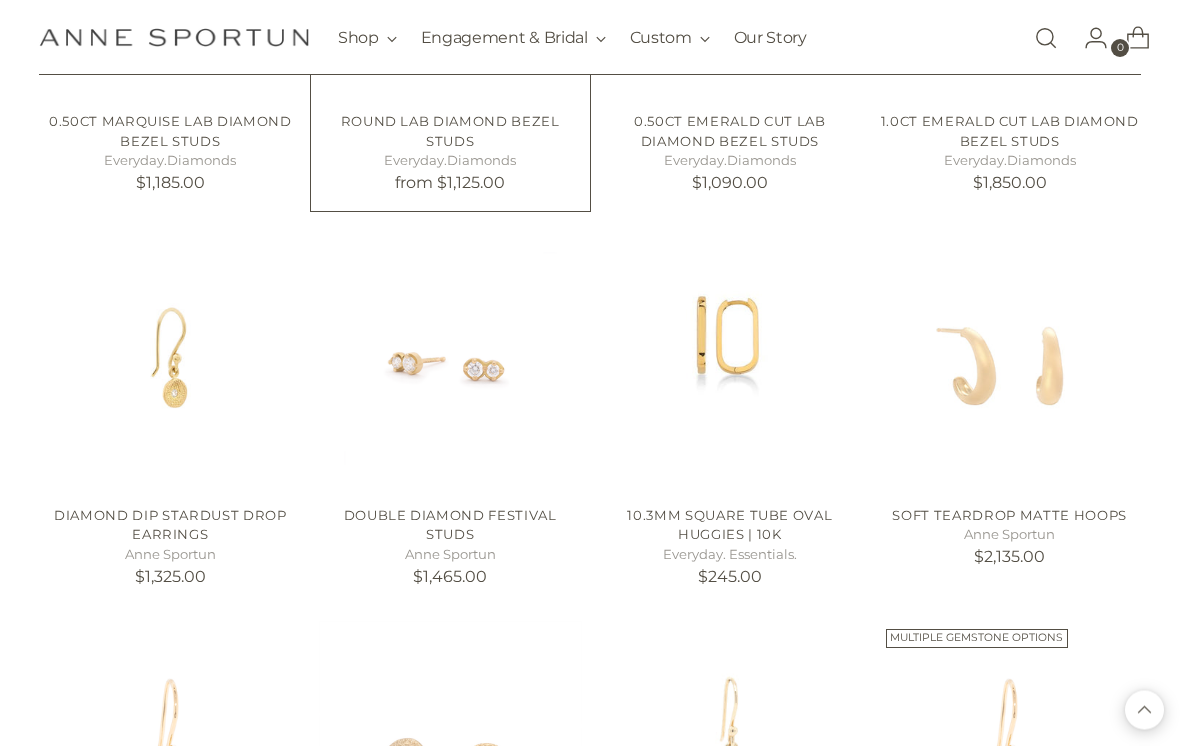 scroll, scrollTop: 13611, scrollLeft: 0, axis: vertical 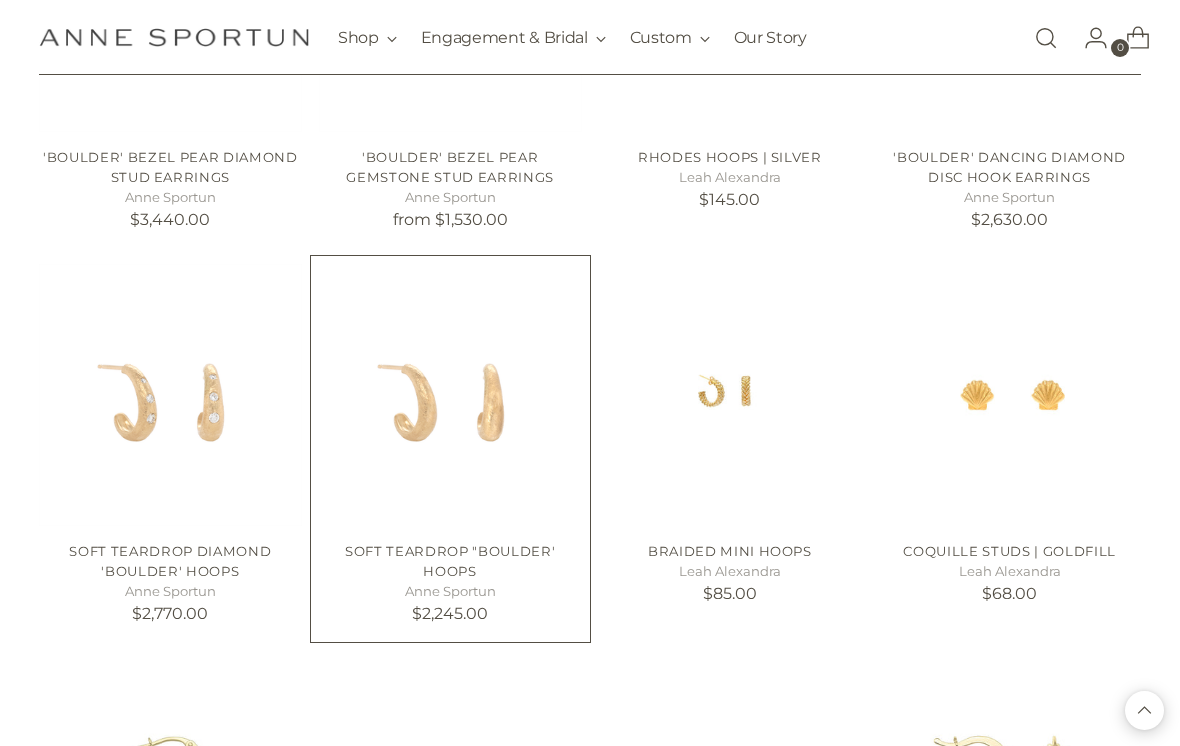 click on "Anne Sportun" at bounding box center (450, 592) 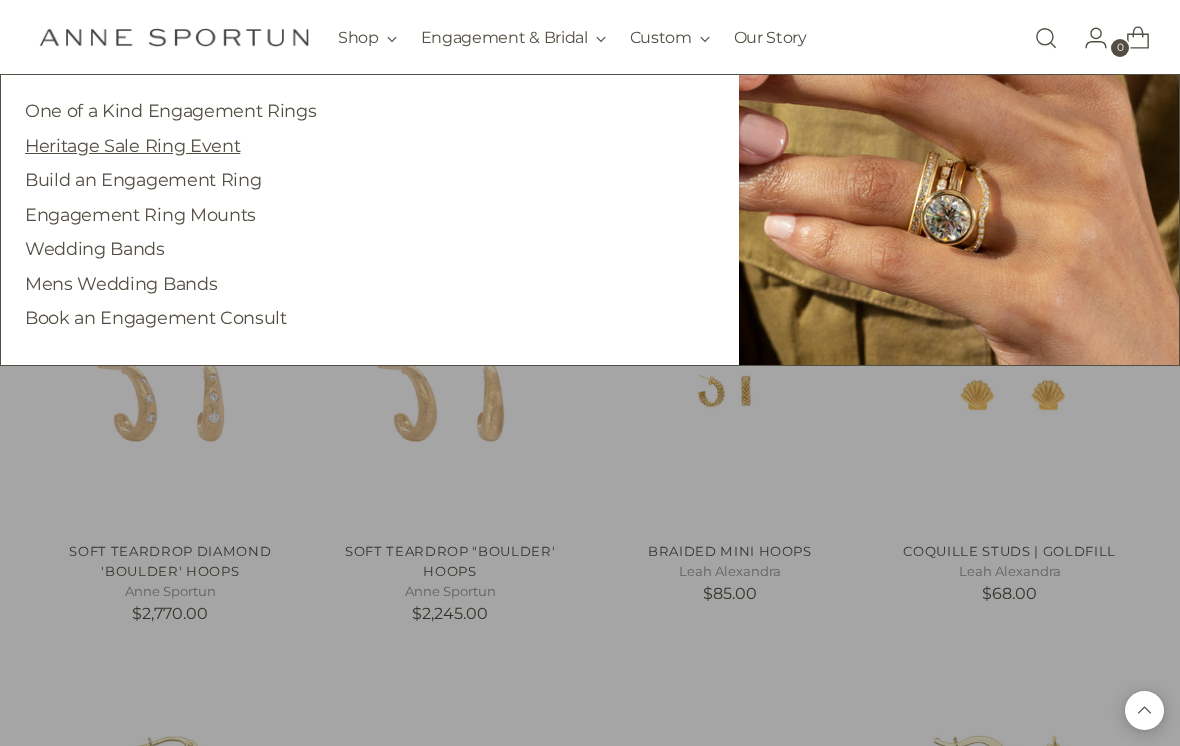 click on "Heritage Sale Ring Event" at bounding box center (132, 145) 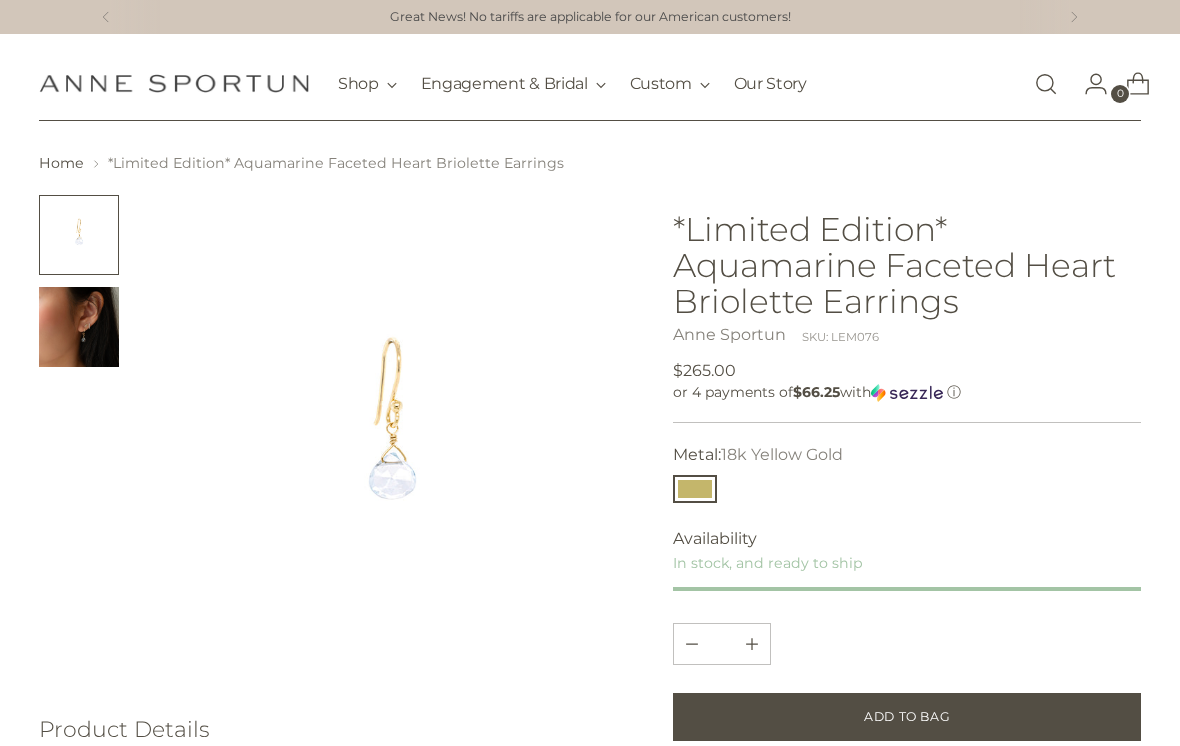 scroll, scrollTop: 0, scrollLeft: 0, axis: both 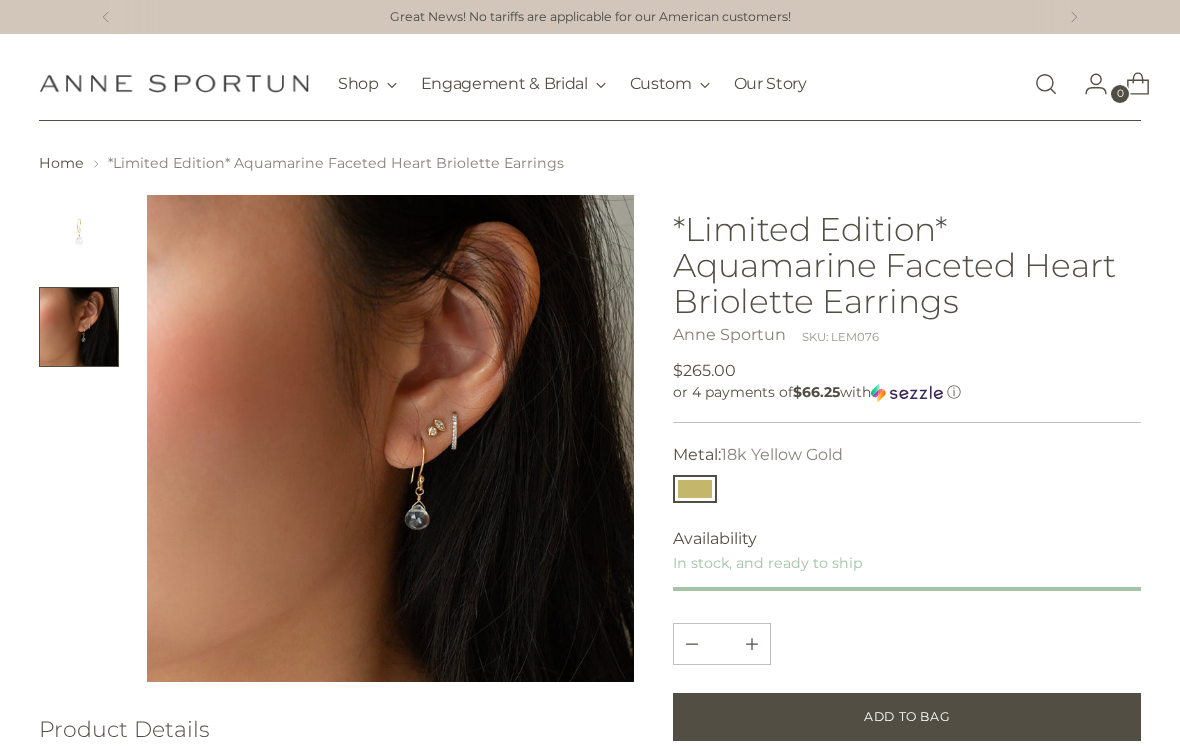 click at bounding box center (79, 235) 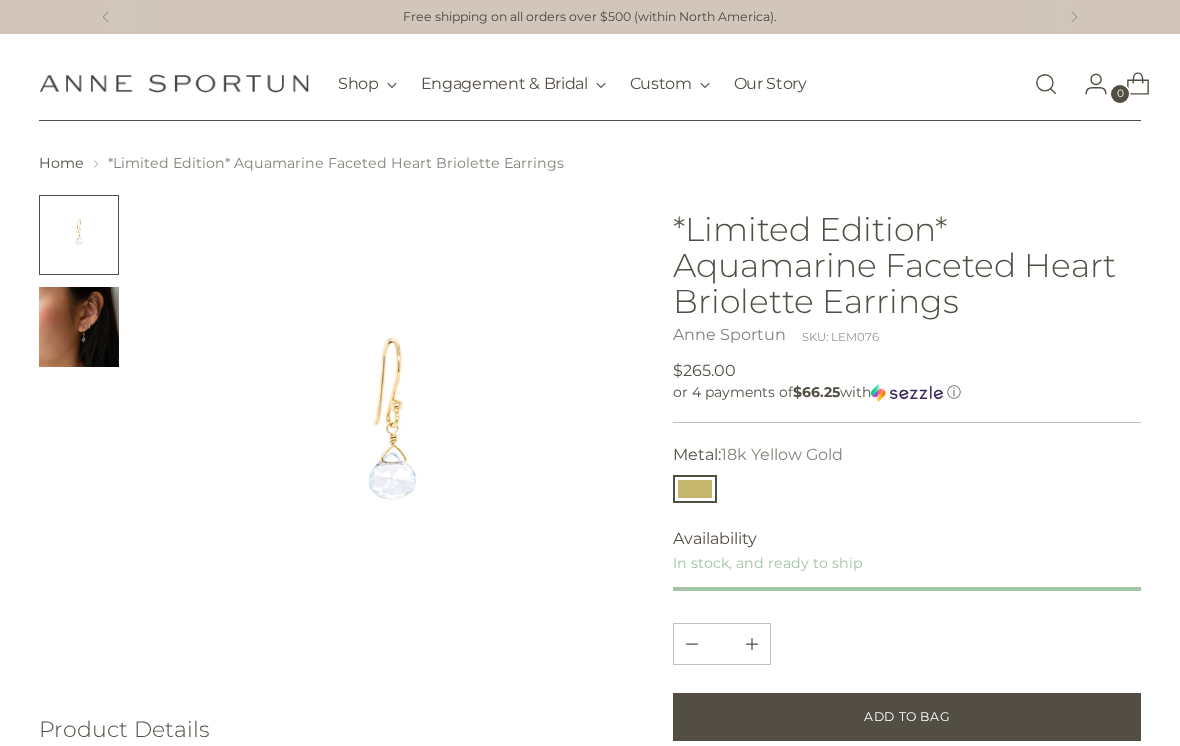 click at bounding box center [79, 327] 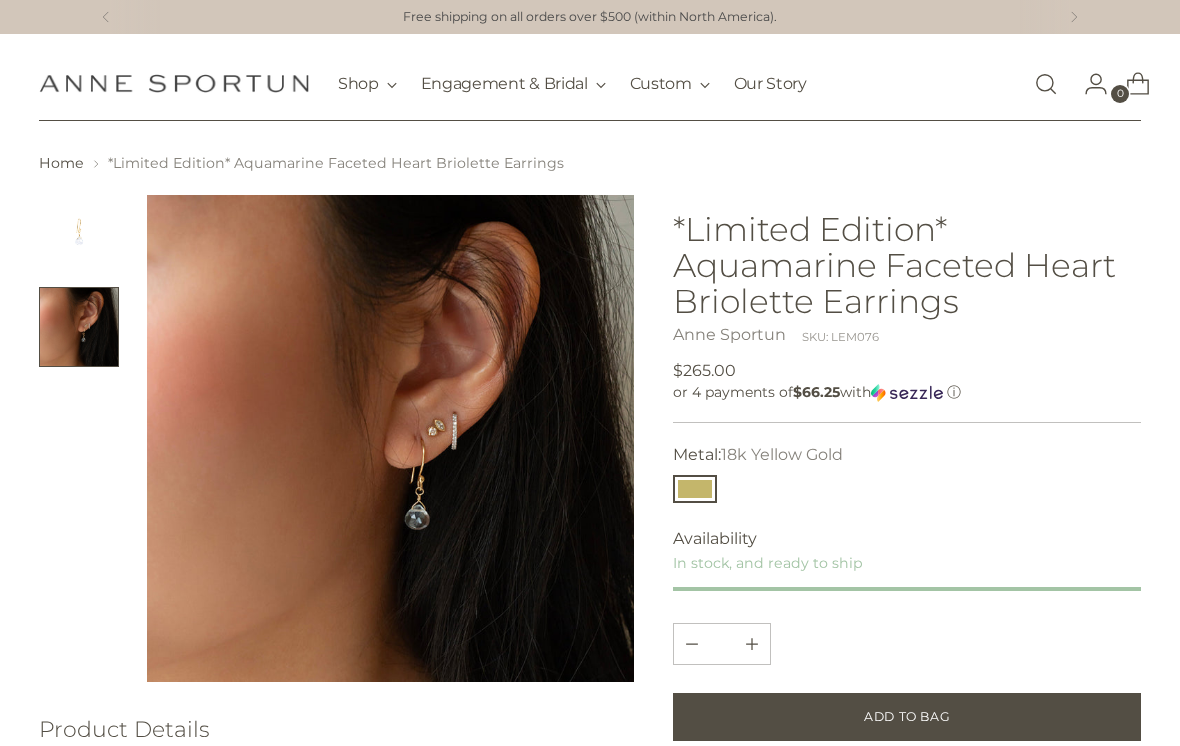 click at bounding box center (79, 235) 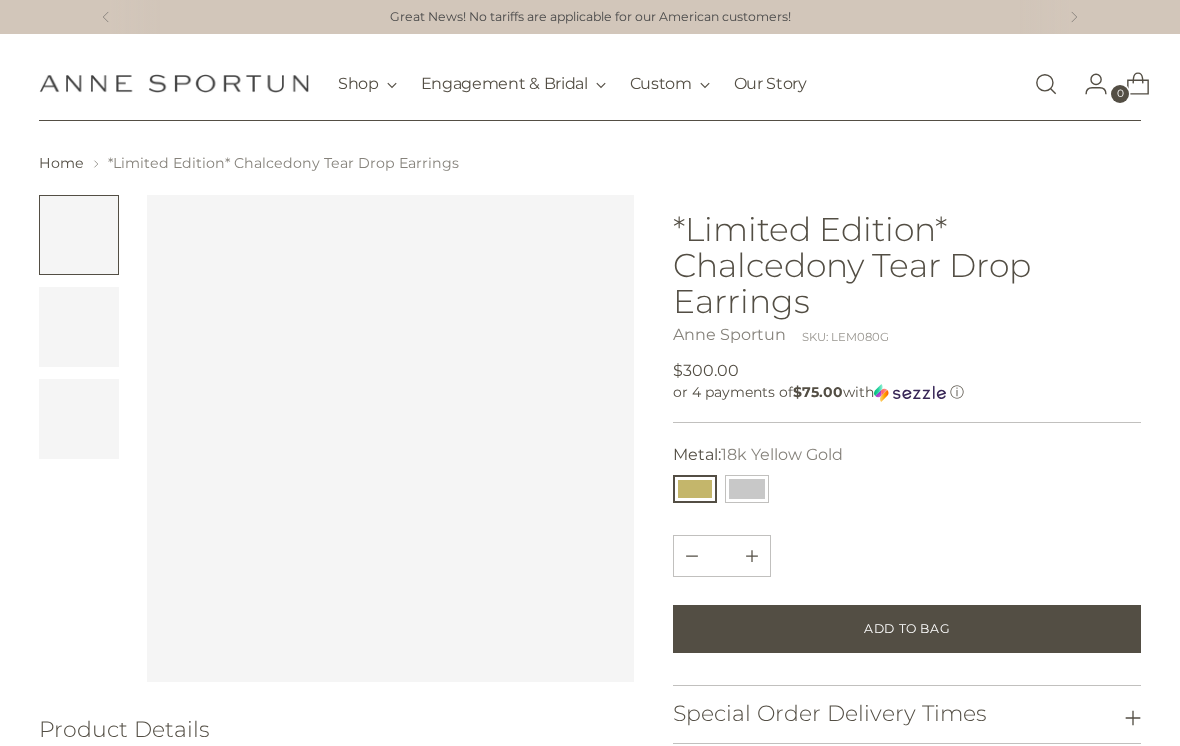 scroll, scrollTop: 0, scrollLeft: 0, axis: both 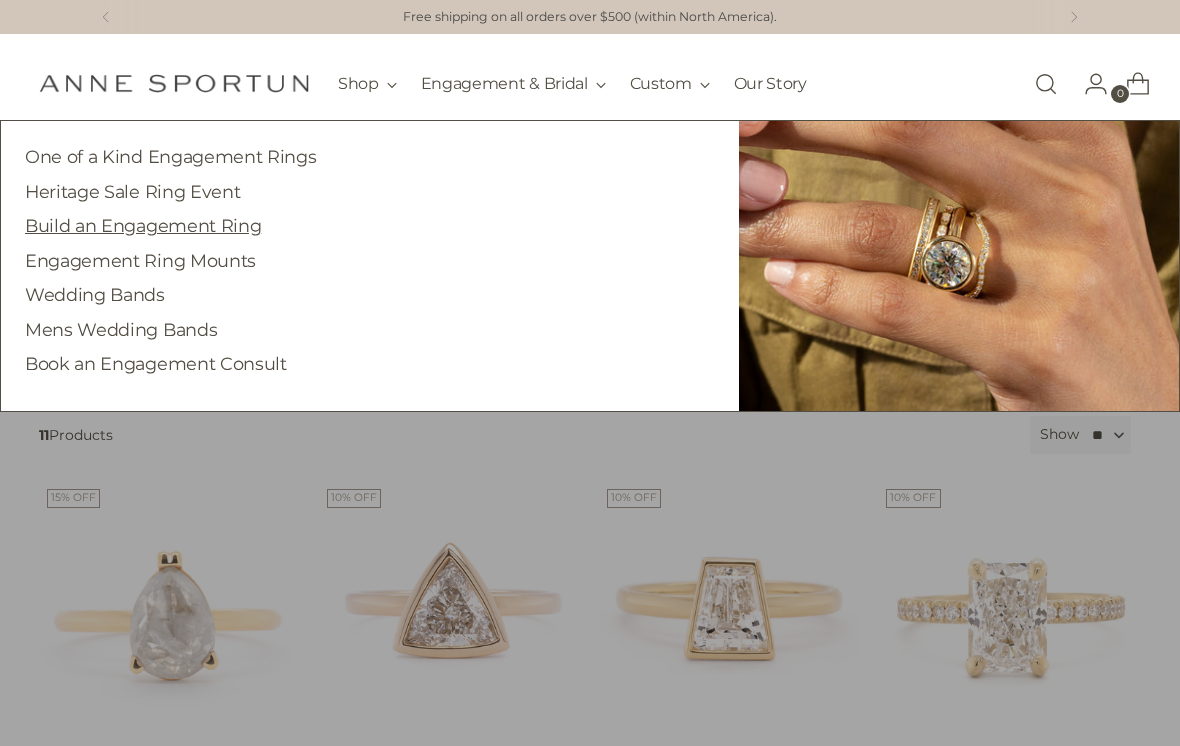 click on "Build an Engagement Ring" at bounding box center (143, 225) 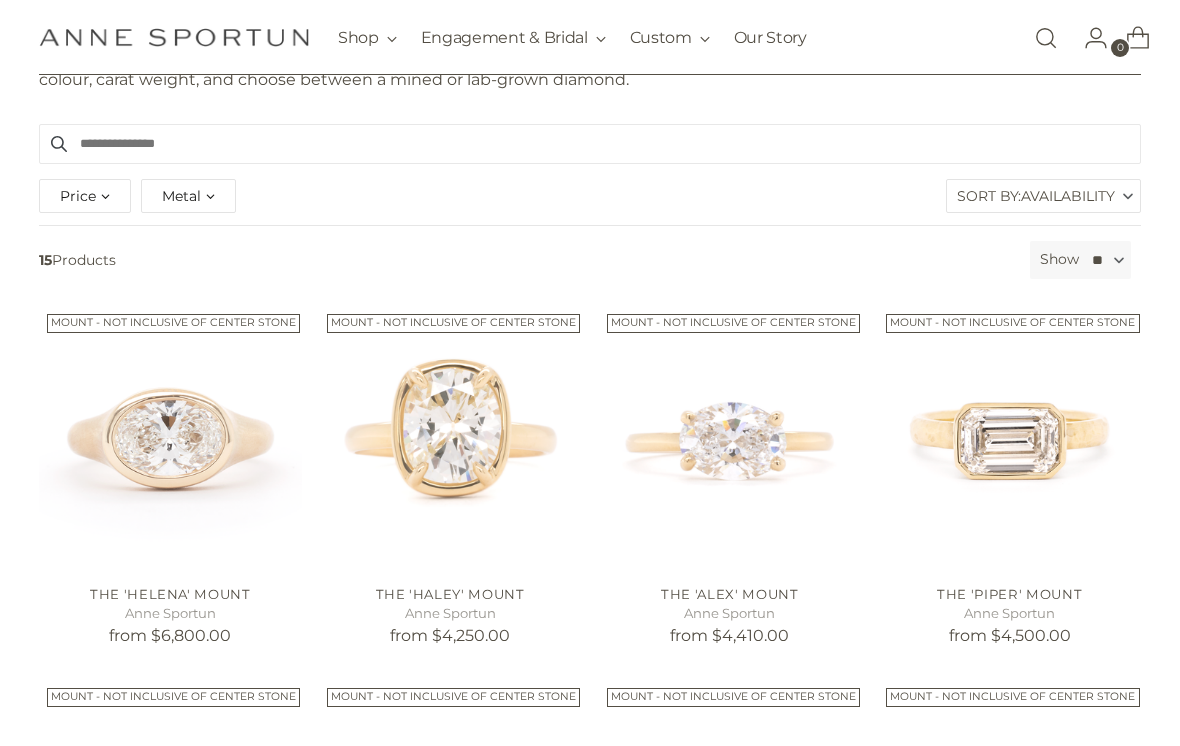 scroll, scrollTop: 259, scrollLeft: 0, axis: vertical 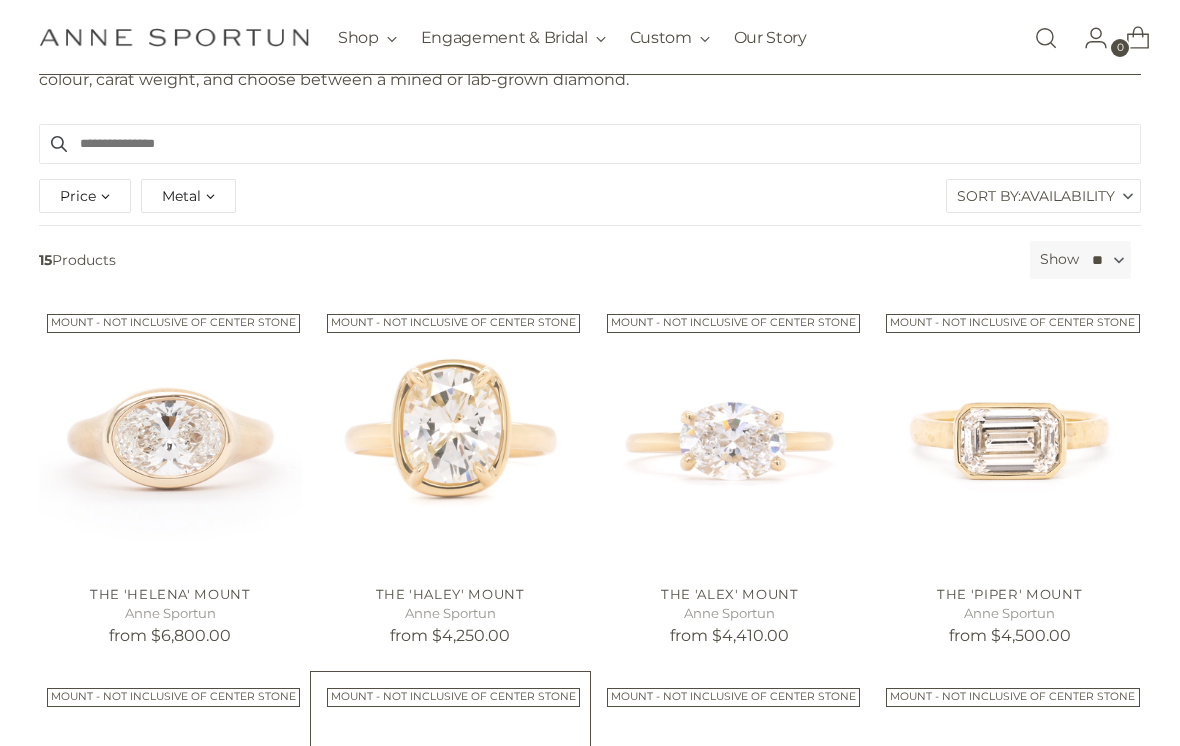 click at bounding box center [450, 811] 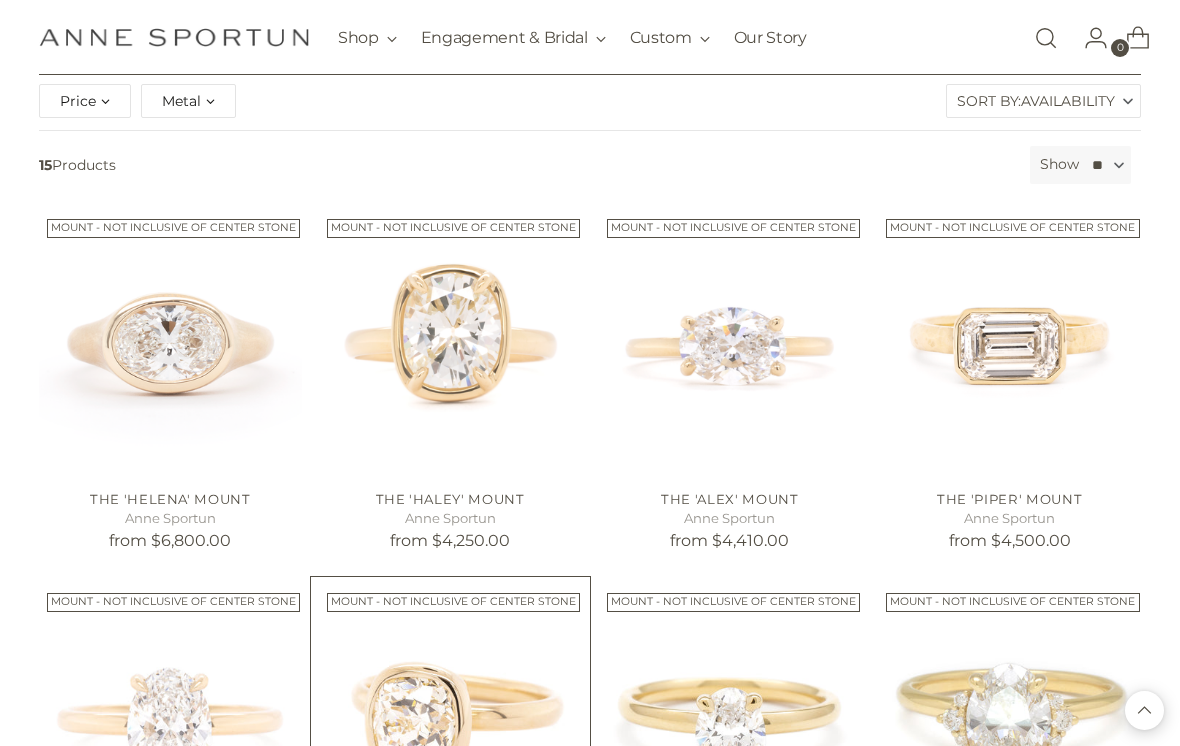 scroll, scrollTop: 335, scrollLeft: 0, axis: vertical 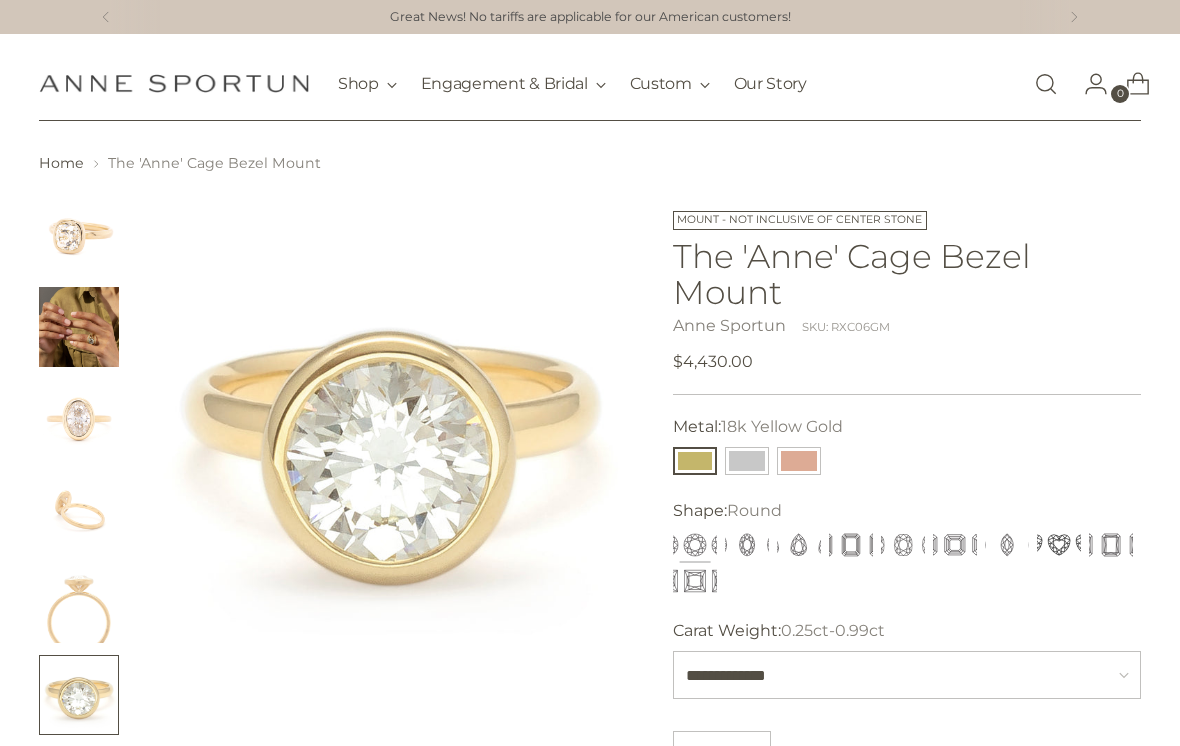 click at bounding box center (79, 327) 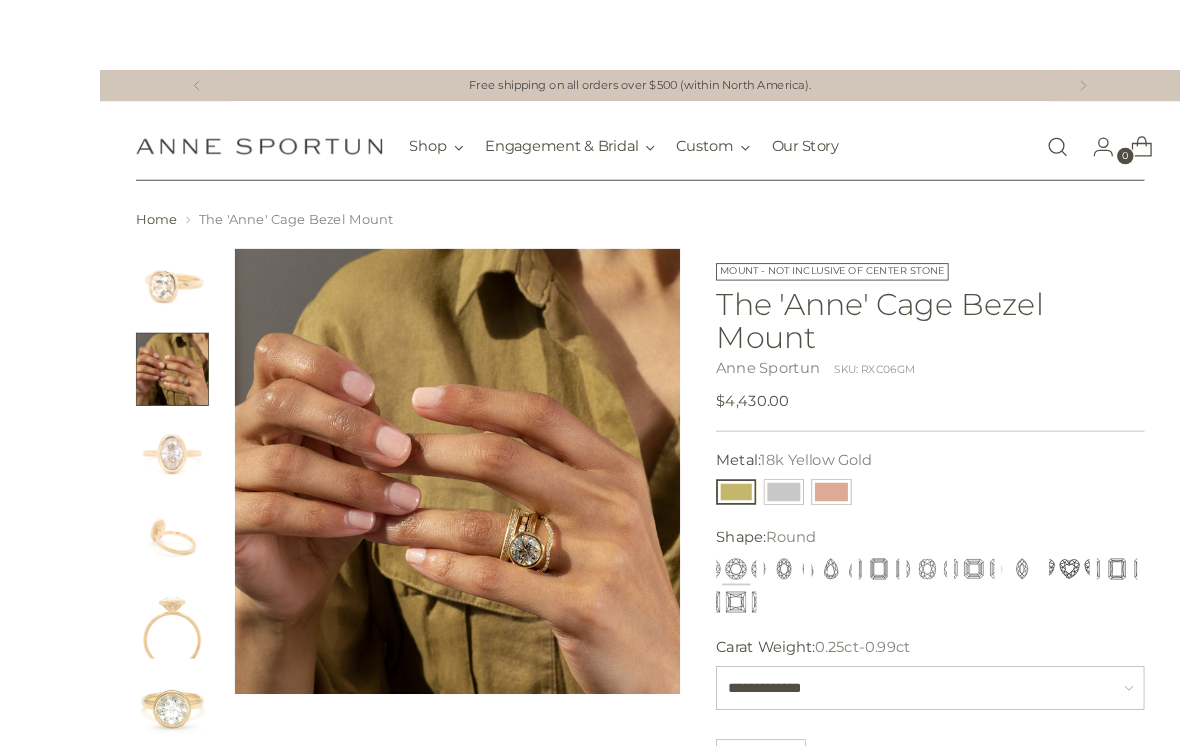 scroll, scrollTop: 27, scrollLeft: 0, axis: vertical 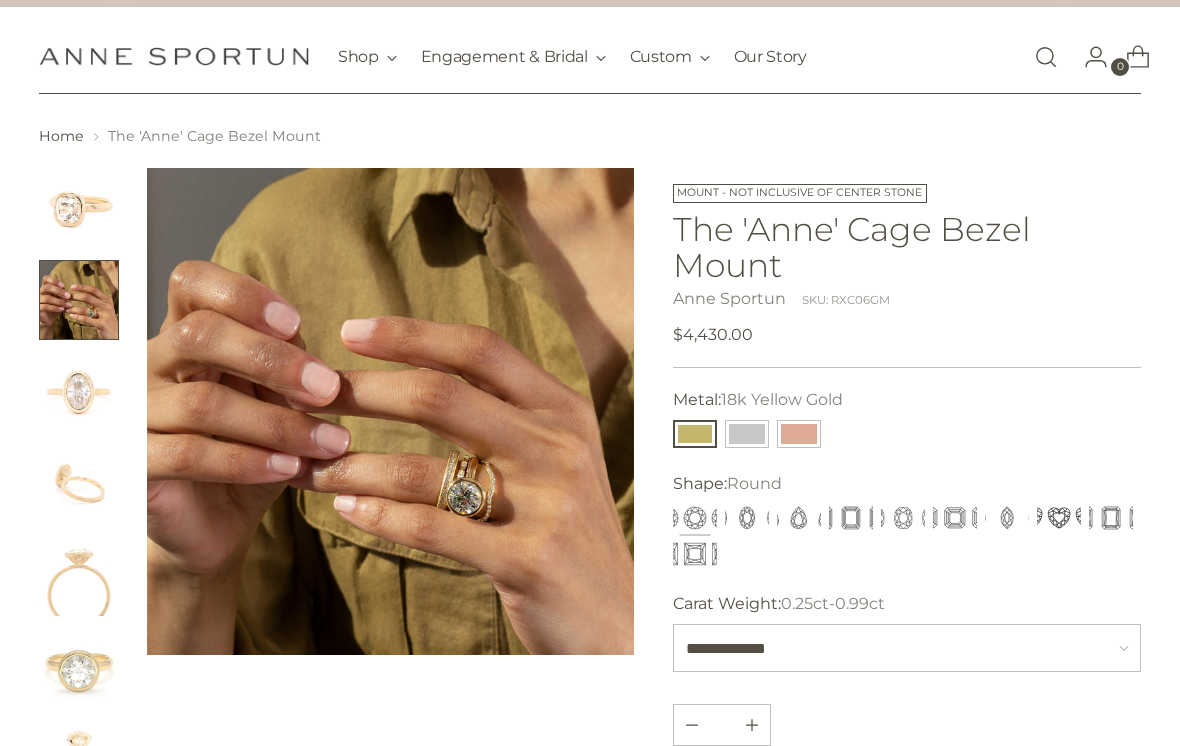click at bounding box center [79, 392] 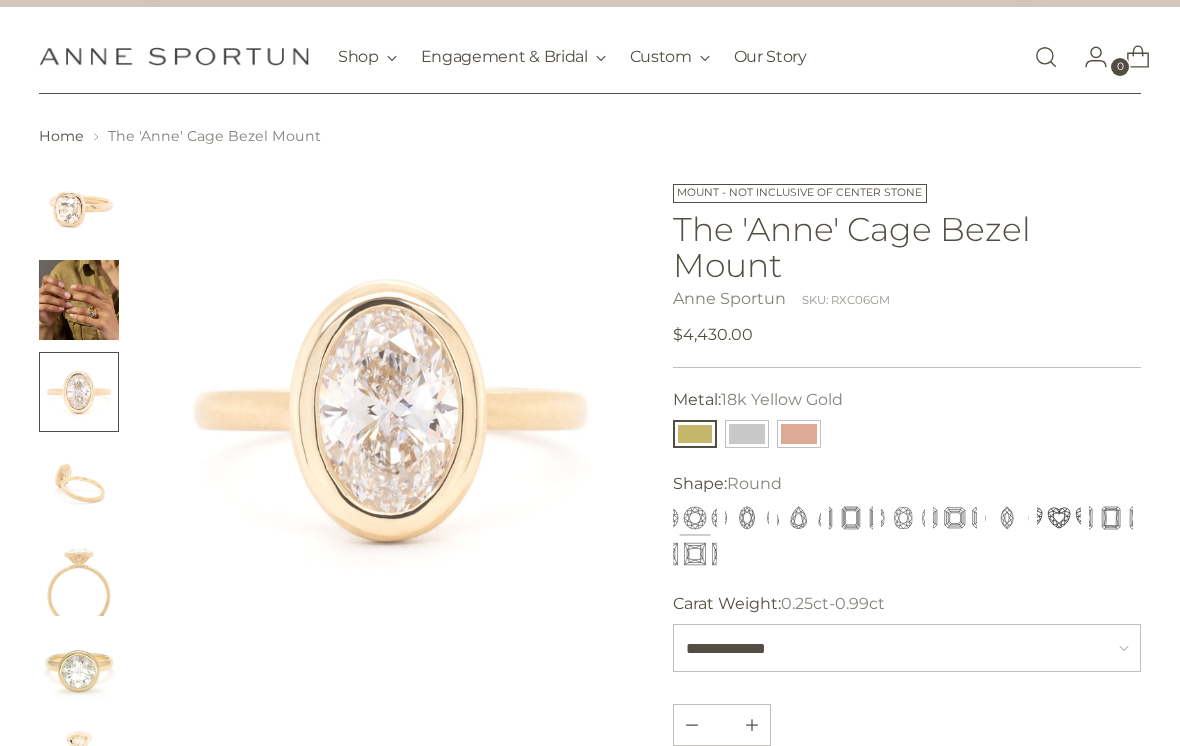 click at bounding box center [79, 484] 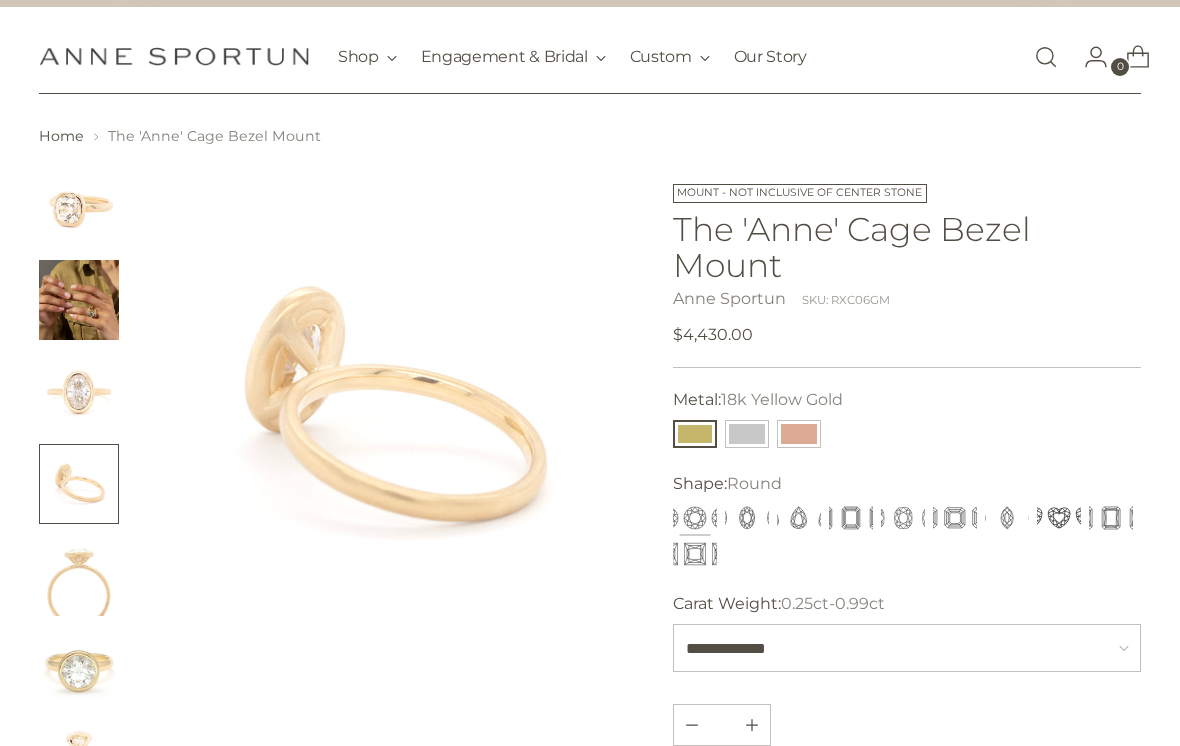click at bounding box center (79, 576) 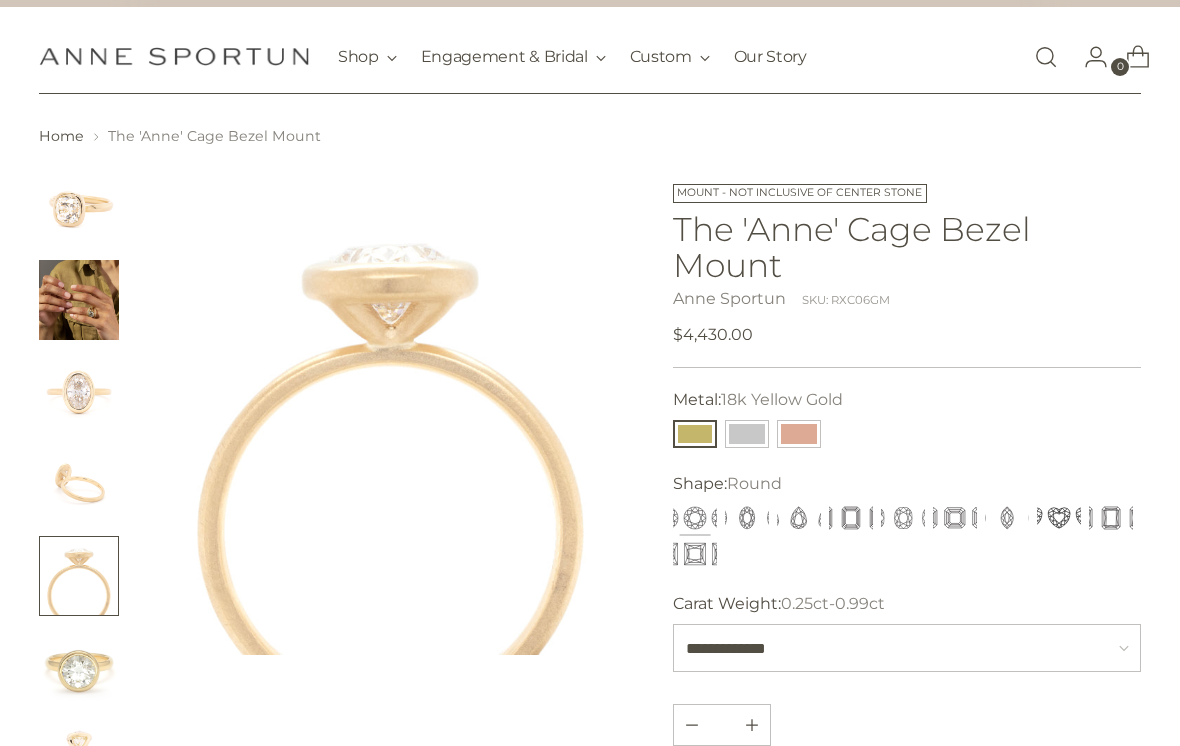 click at bounding box center [79, 668] 